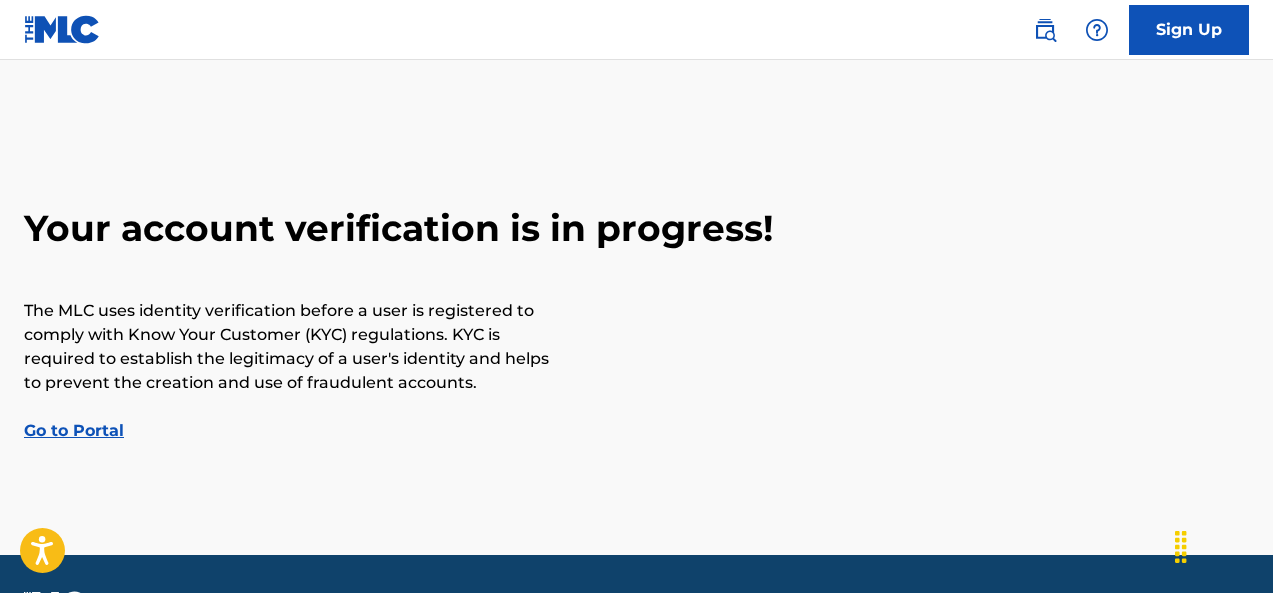scroll, scrollTop: 58, scrollLeft: 0, axis: vertical 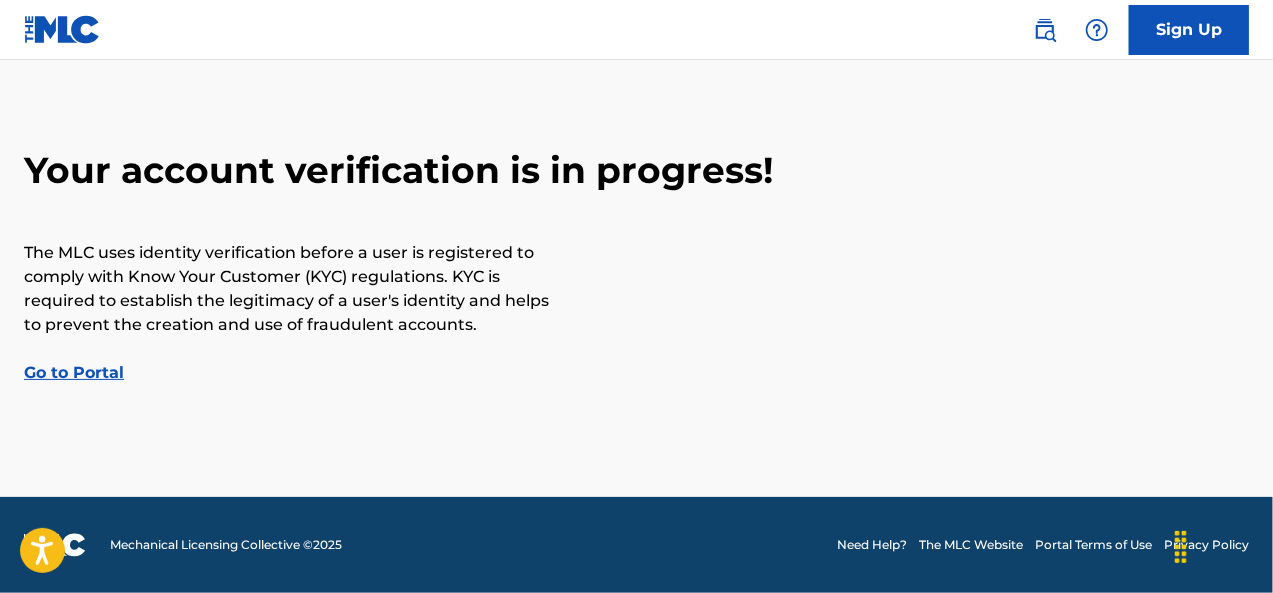 click on "Go to Portal" at bounding box center [74, 372] 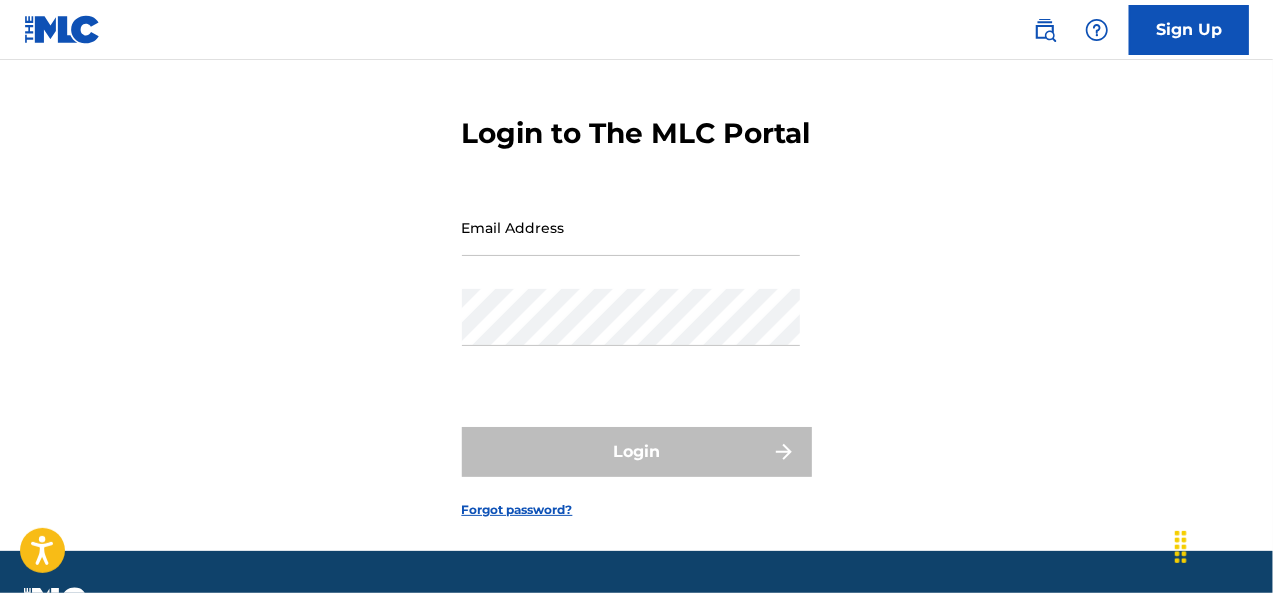 scroll, scrollTop: 0, scrollLeft: 0, axis: both 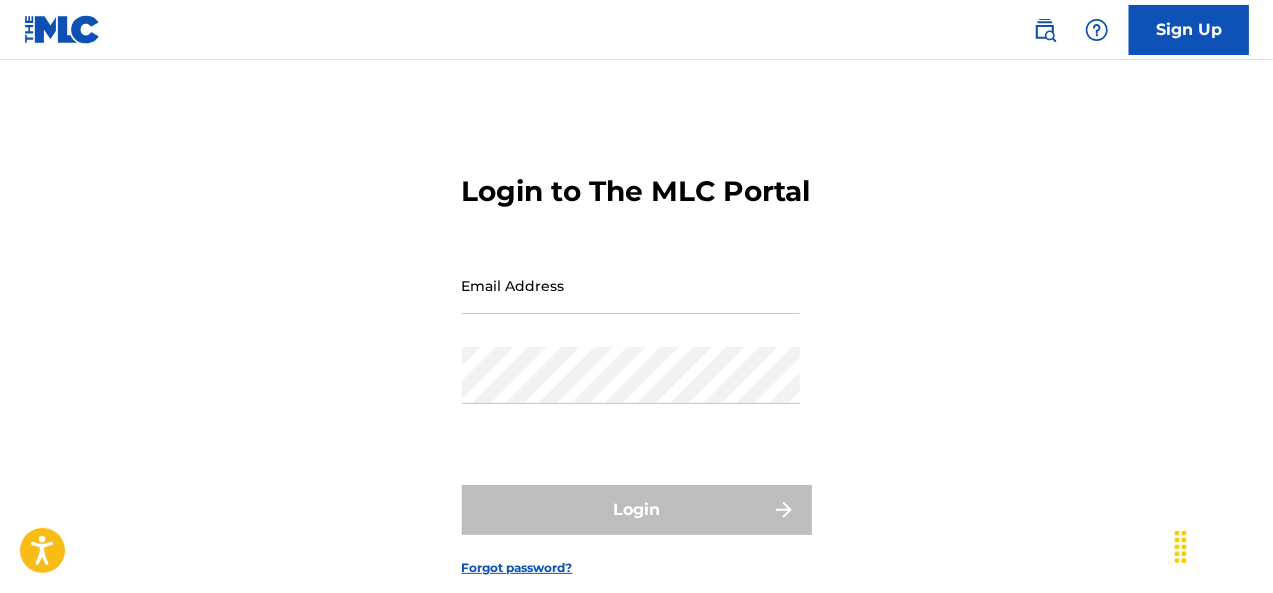 click on "Email Address" at bounding box center (631, 285) 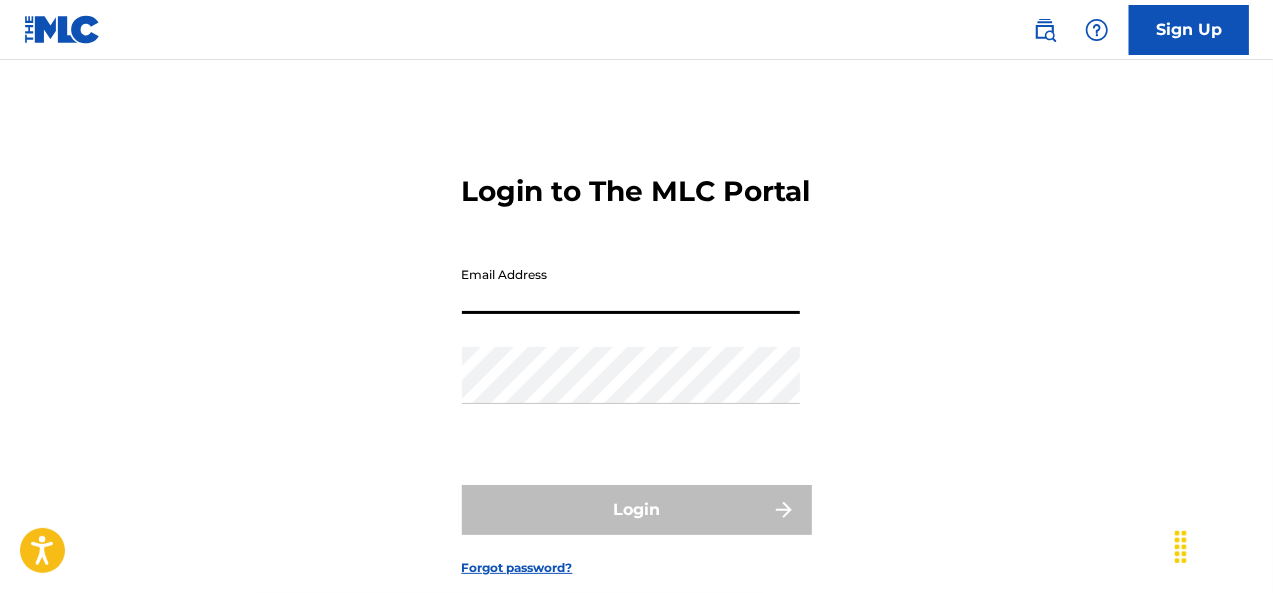 type on "[EMAIL]" 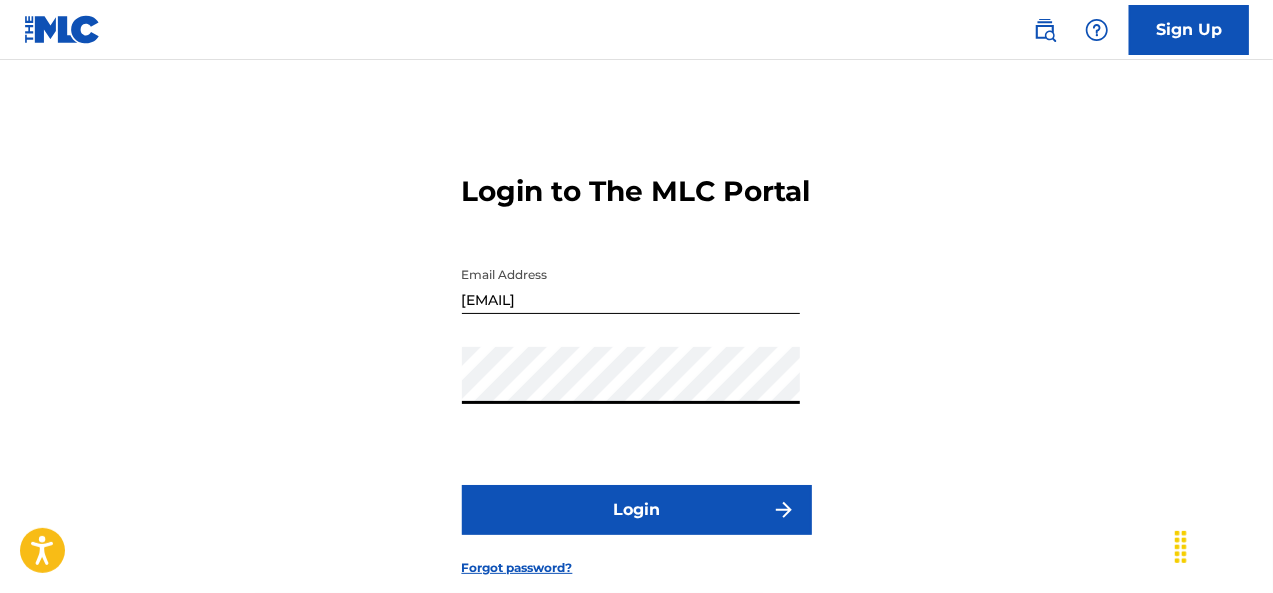 click on "Login" at bounding box center [637, 510] 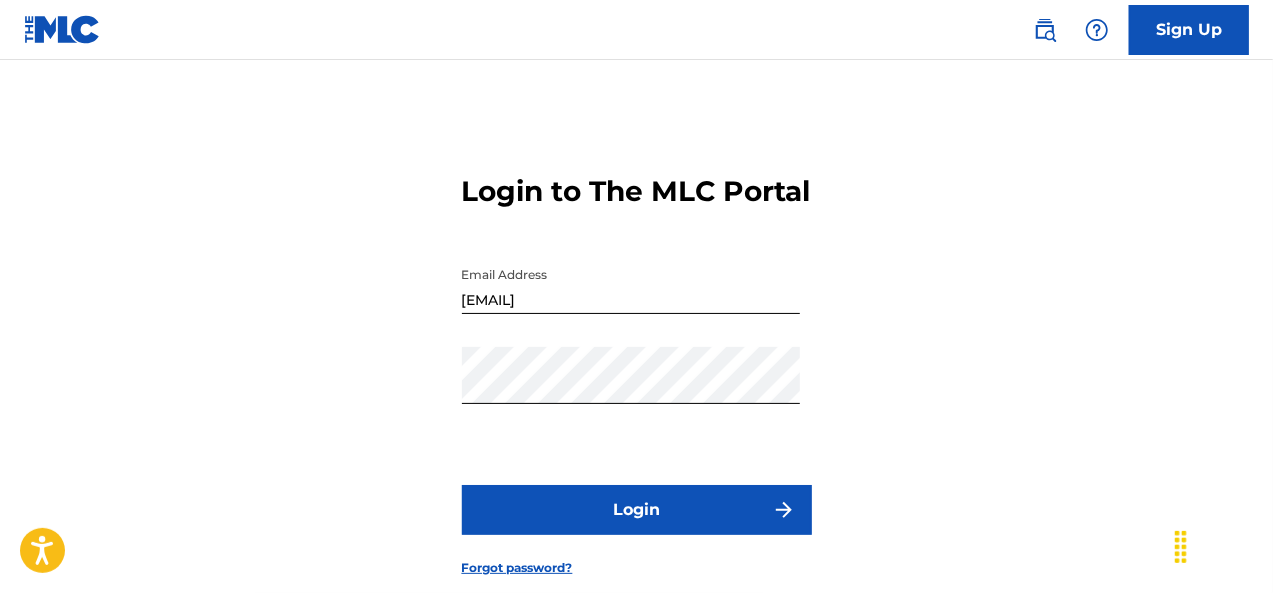 click on "Login" at bounding box center [637, 510] 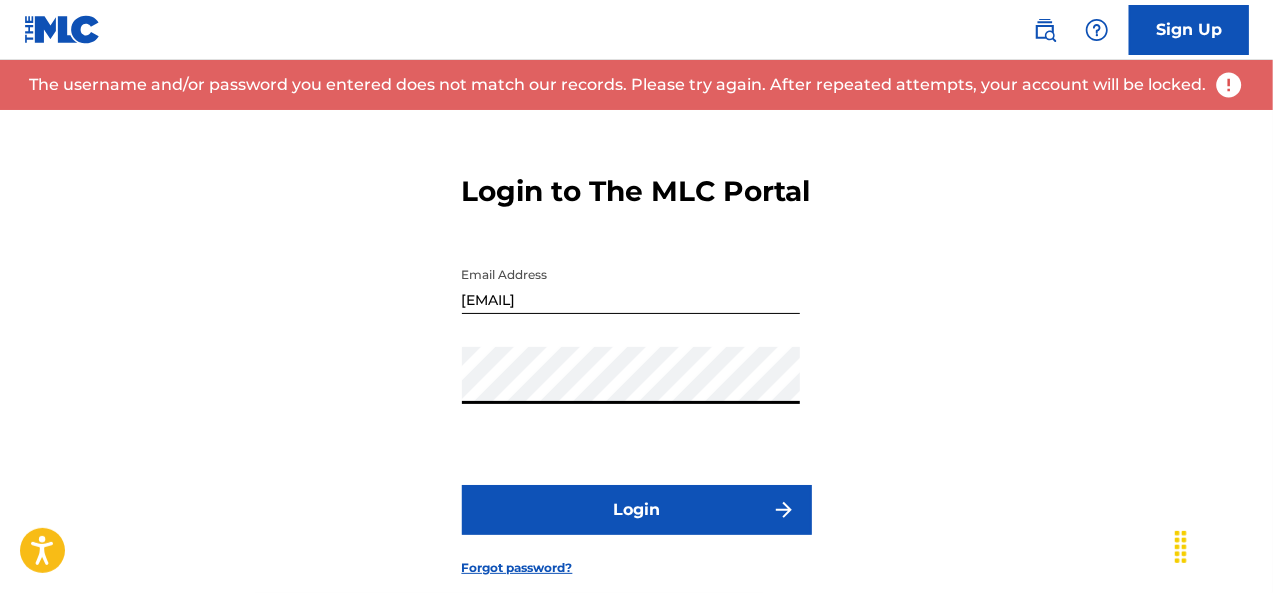 click on "Login to The MLC Portal Email Address [EMAIL] Password Login Forgot password?" at bounding box center [636, 359] 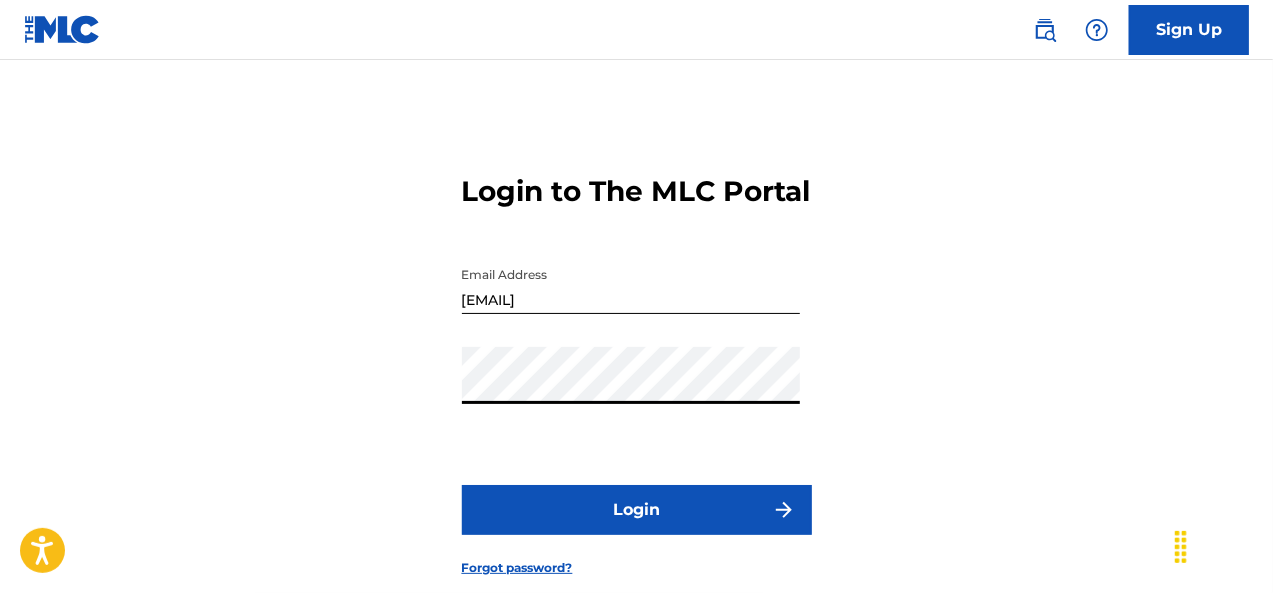 click on "Login" at bounding box center (637, 510) 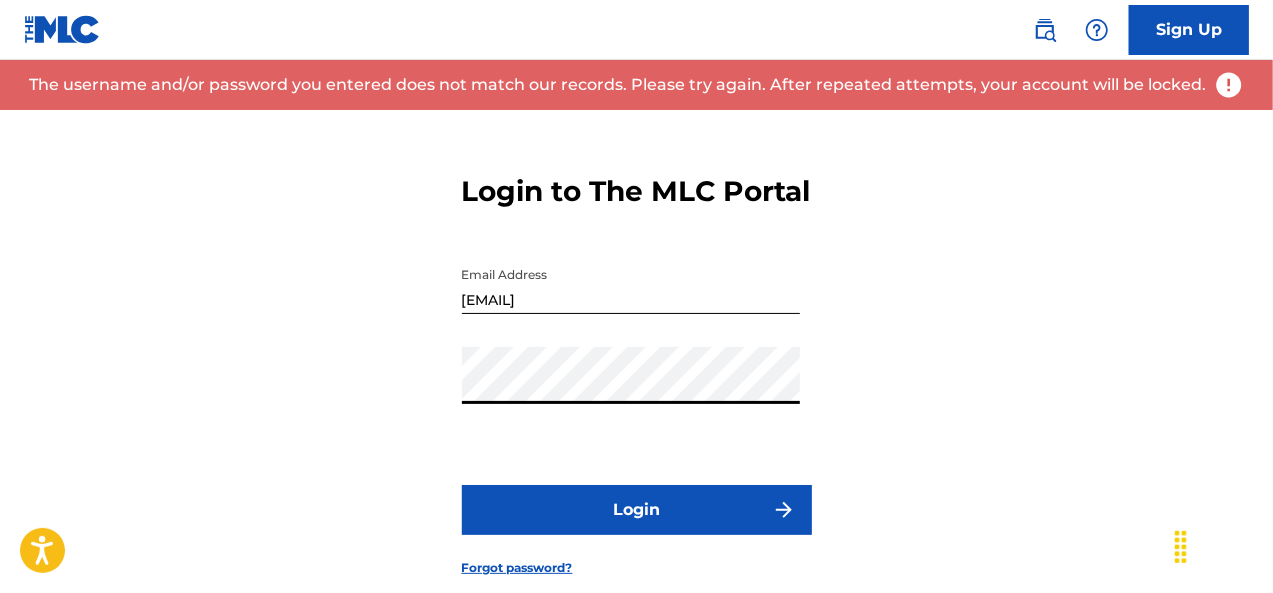 click on "Login to The MLC Portal Email Address [EMAIL] Password Login Forgot password?" at bounding box center (636, 359) 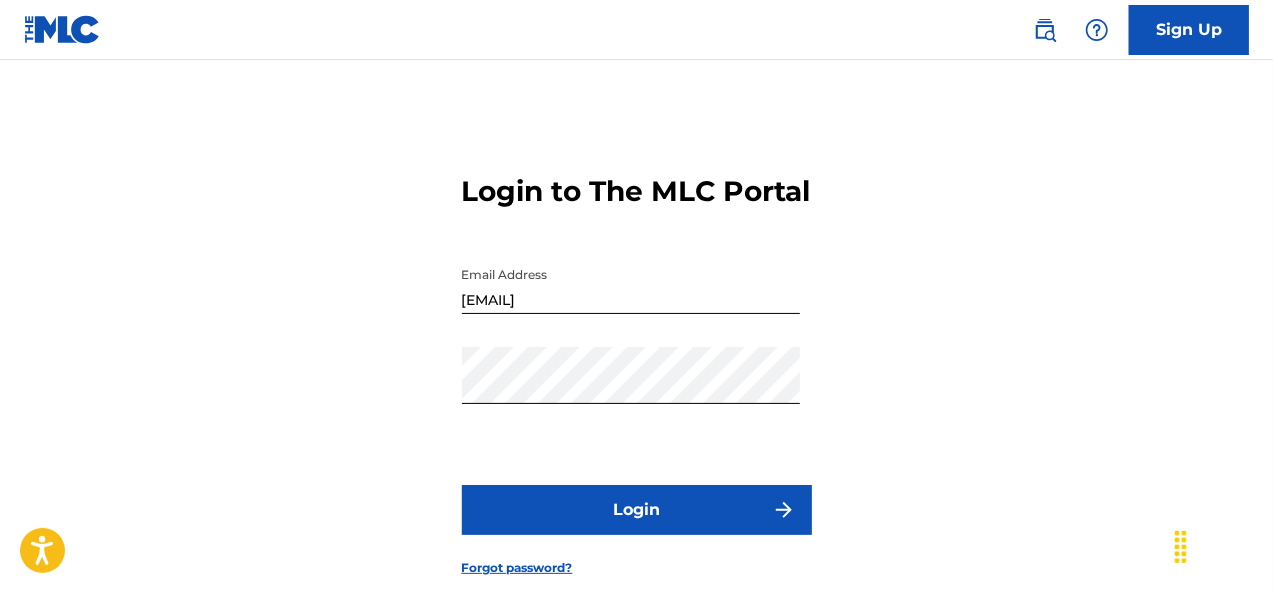 click on "Login" at bounding box center (637, 510) 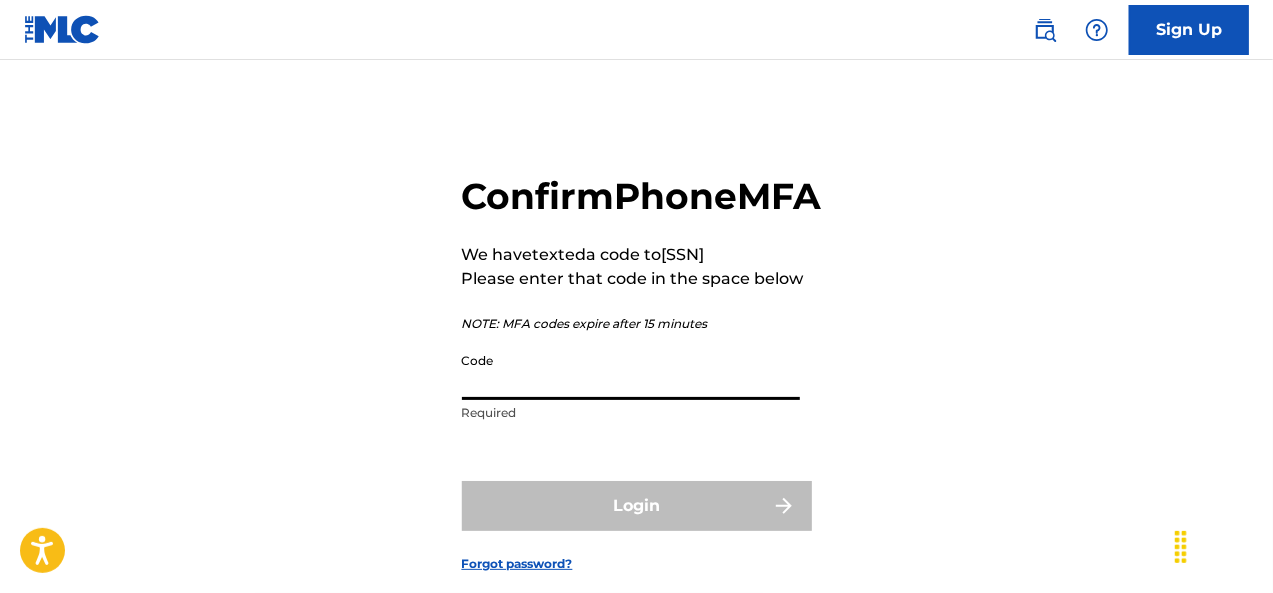 click on "Code" at bounding box center (631, 371) 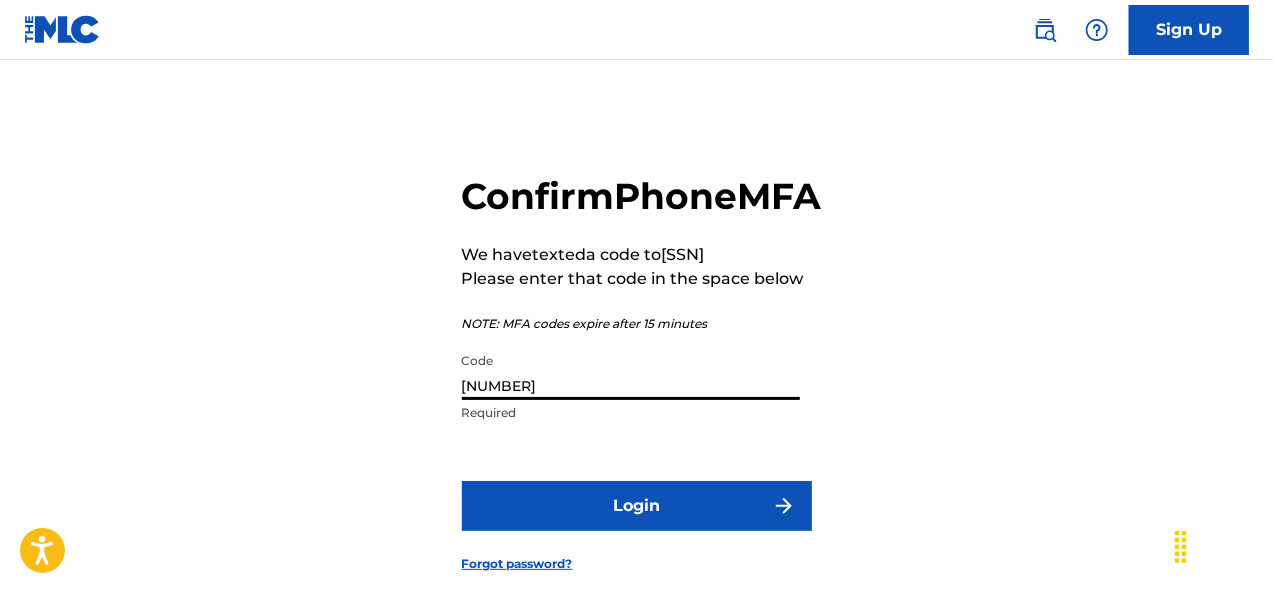 type on "[NUMBER]" 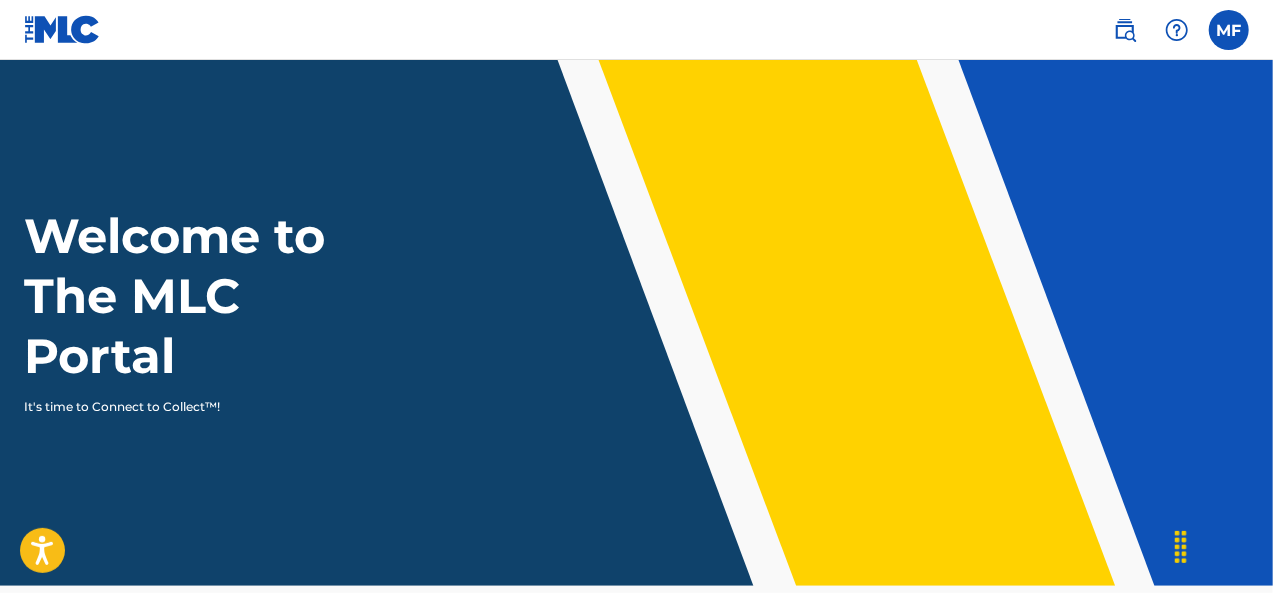 scroll, scrollTop: 0, scrollLeft: 0, axis: both 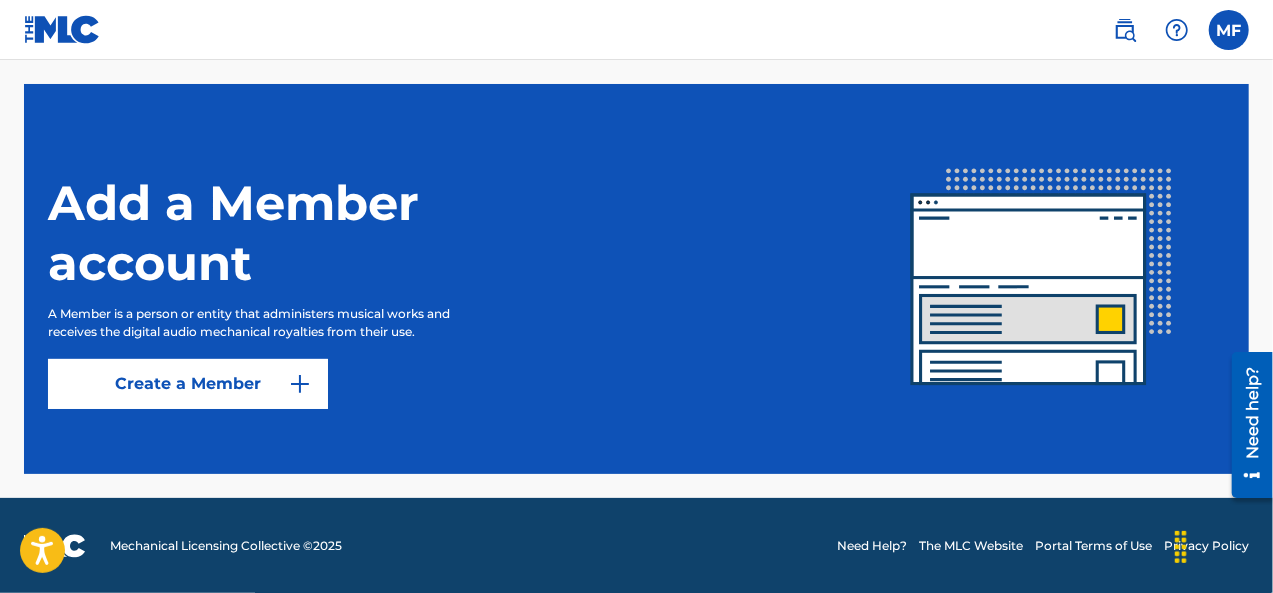 click on "Create a Member" at bounding box center [188, 384] 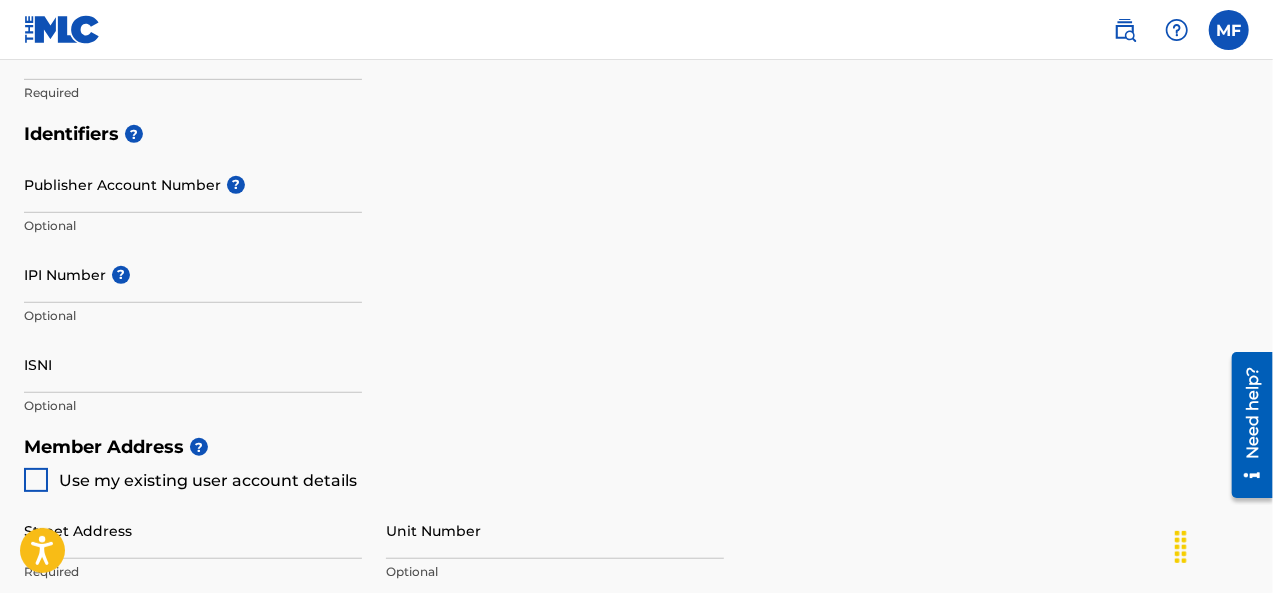 scroll, scrollTop: 0, scrollLeft: 0, axis: both 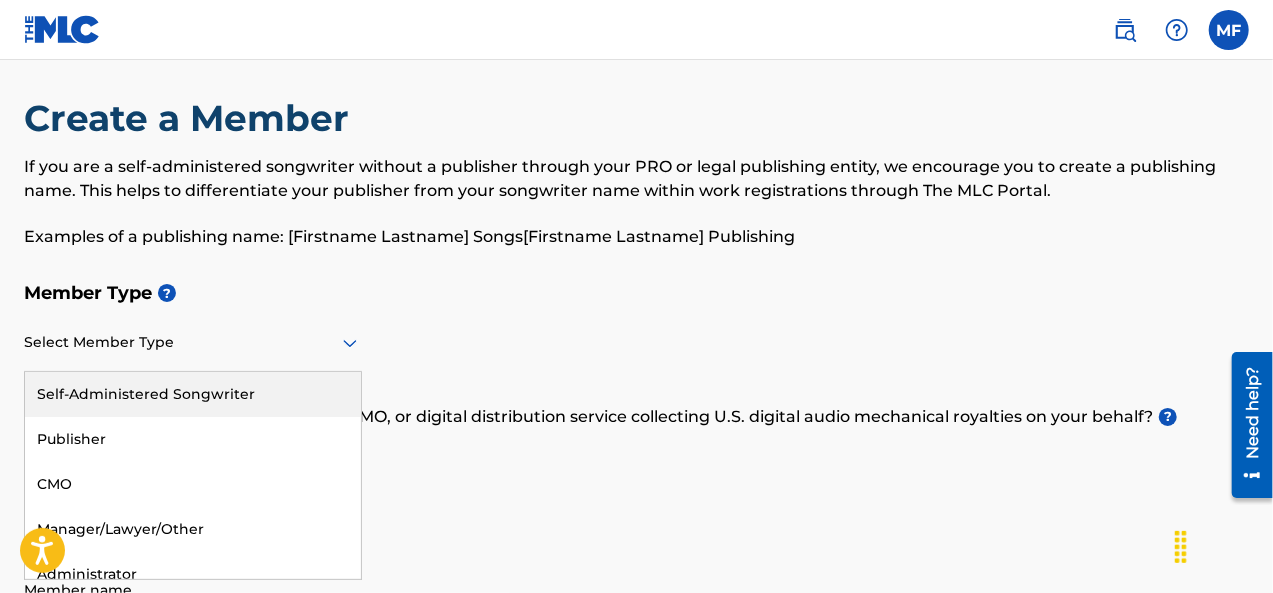 click on "Select Member Type" at bounding box center [193, 343] 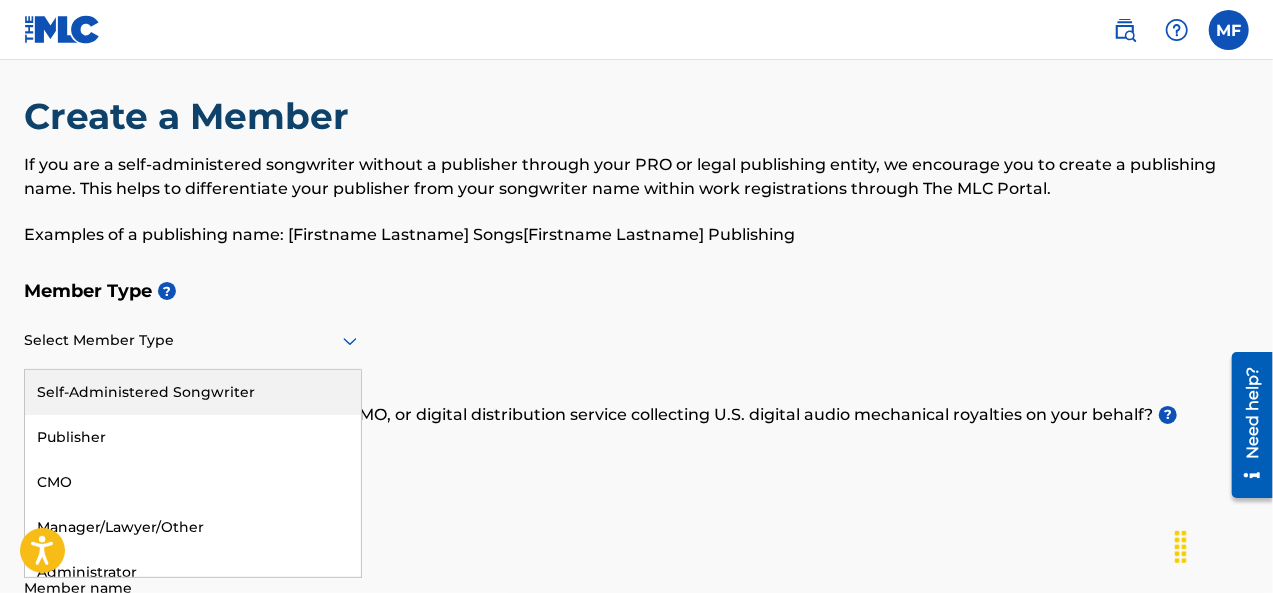 scroll, scrollTop: 18, scrollLeft: 0, axis: vertical 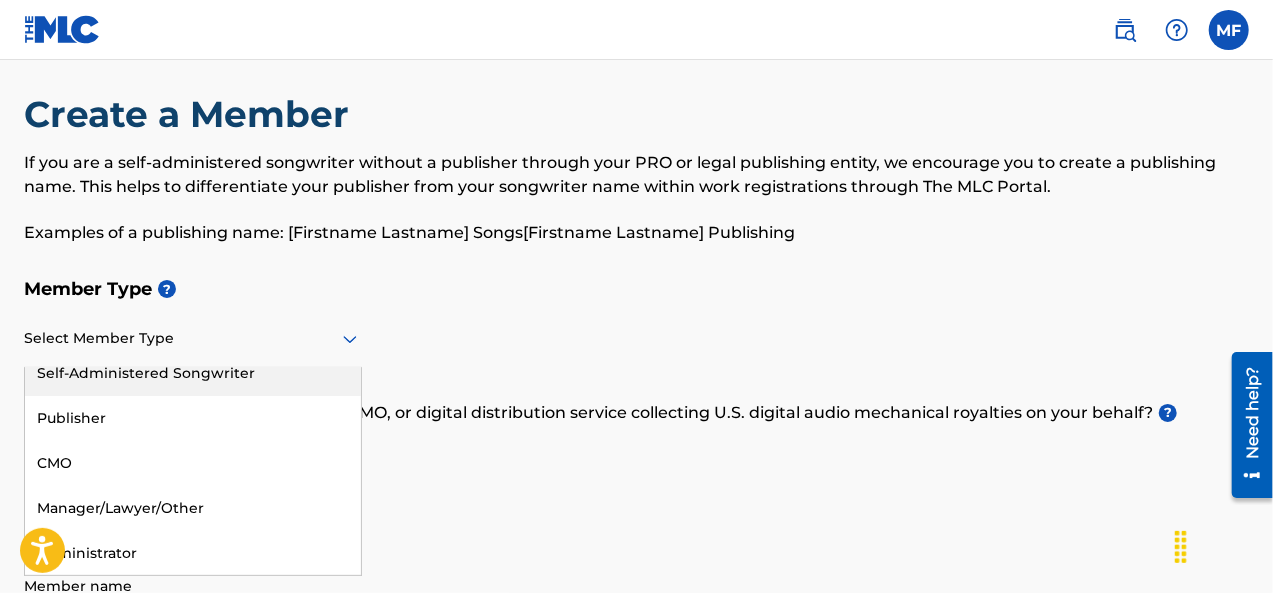 click on "Self-Administered Songwriter" at bounding box center (193, 373) 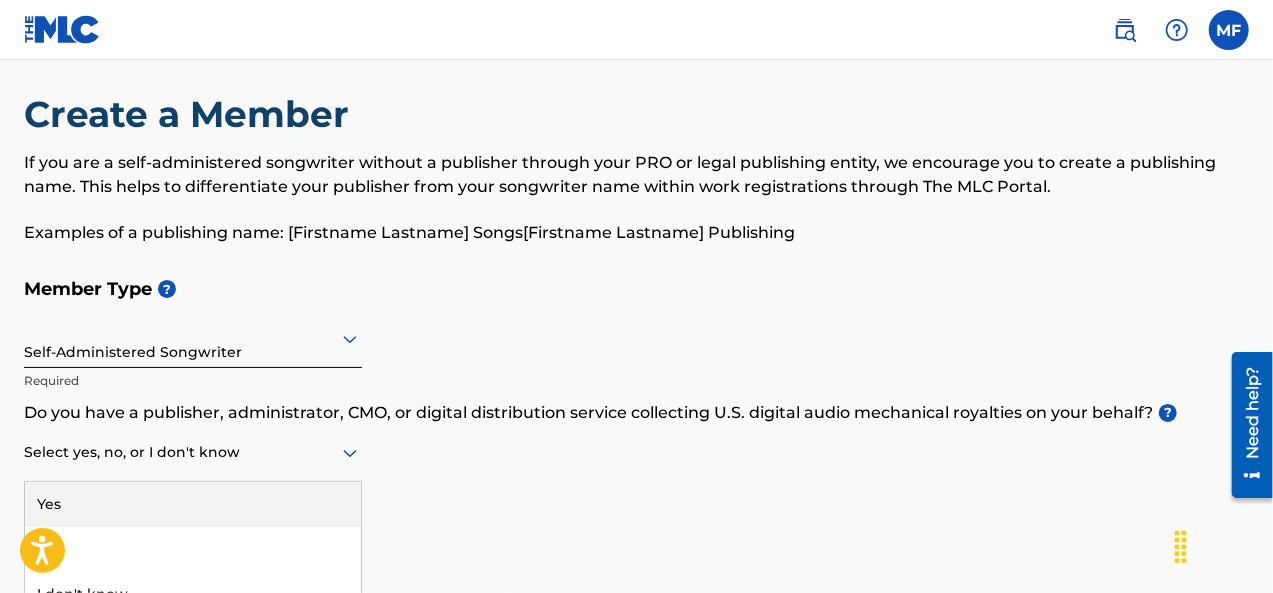 scroll, scrollTop: 42, scrollLeft: 0, axis: vertical 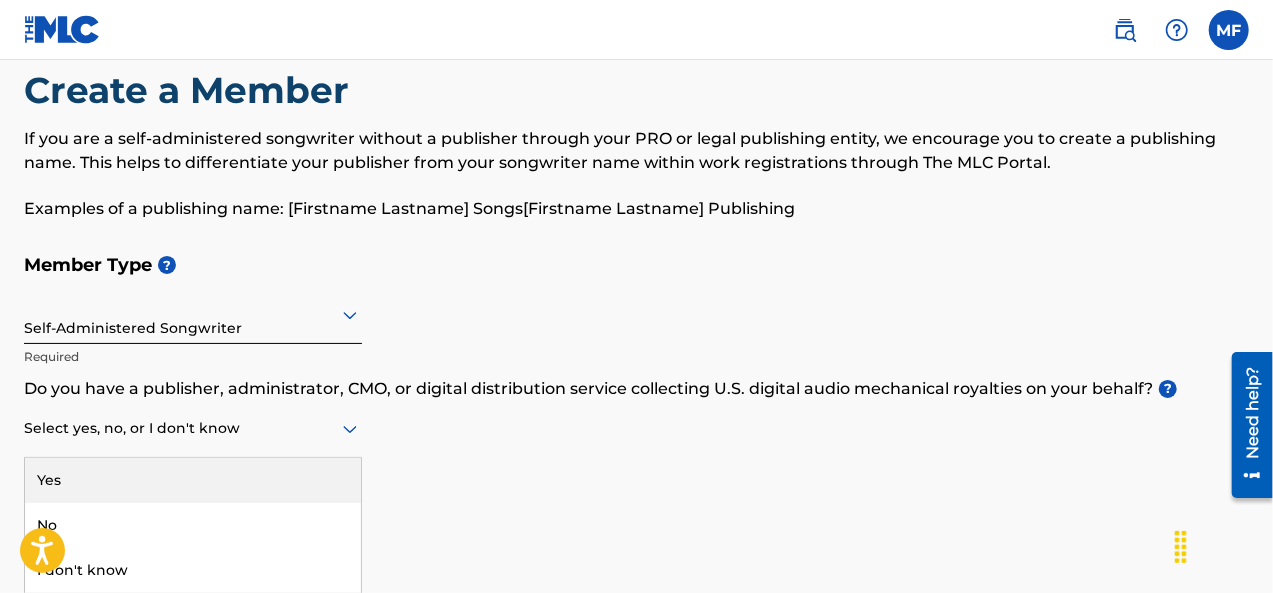 click on "3 results available. Use Up and Down to choose options, press Enter to select the currently focused option, press Escape to exit the menu, press Tab to select the option and exit the menu. Select yes, no, or I don't know Yes No I don't know" at bounding box center (193, 429) 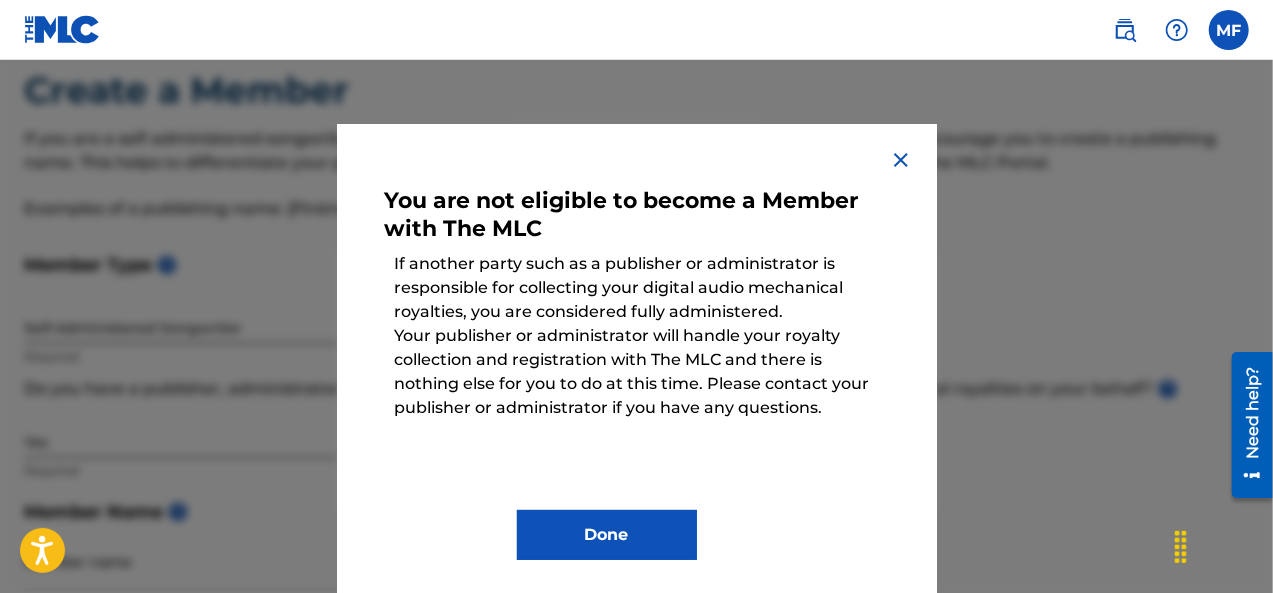 click on "Done" at bounding box center [607, 535] 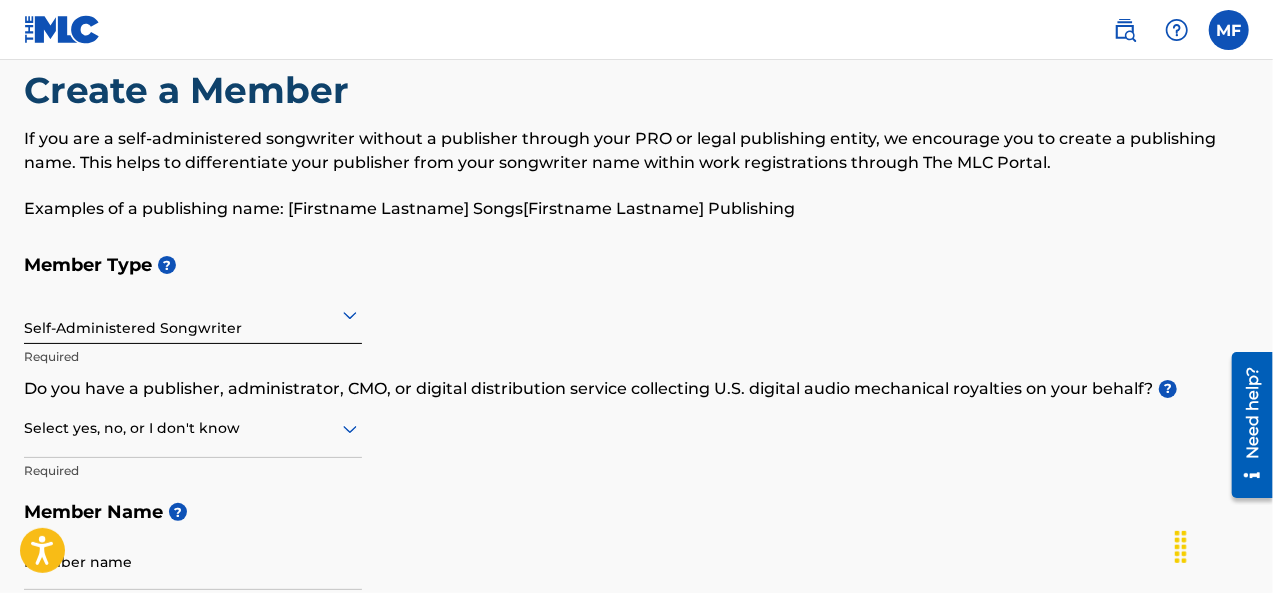 click at bounding box center (193, 428) 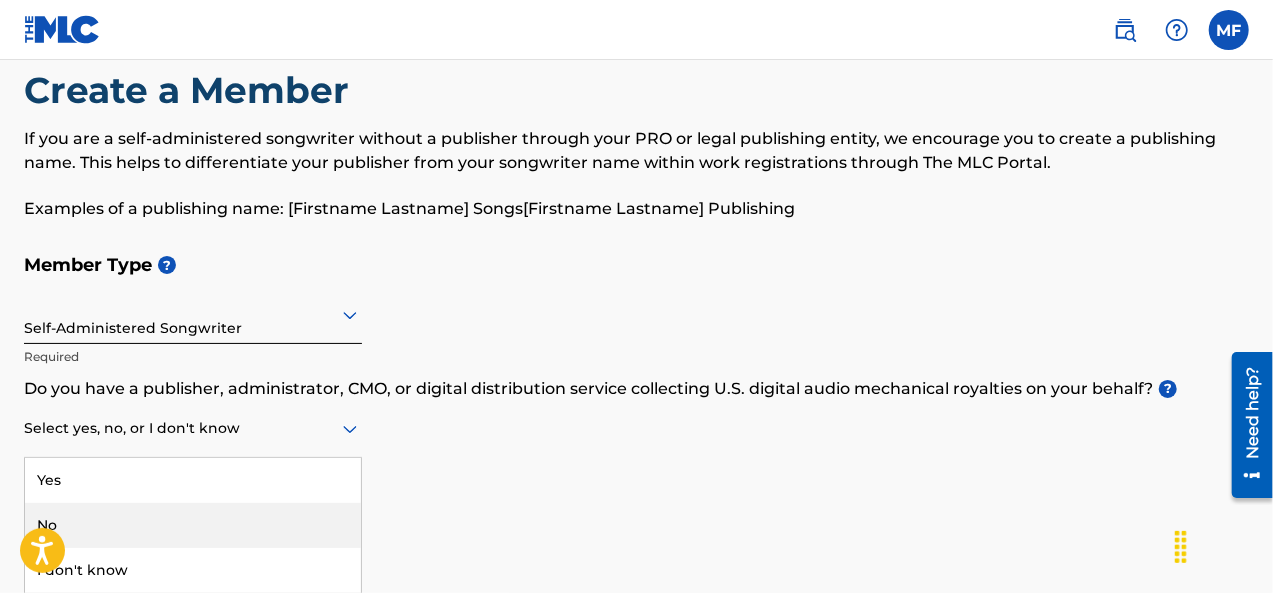click on "No" at bounding box center [193, 525] 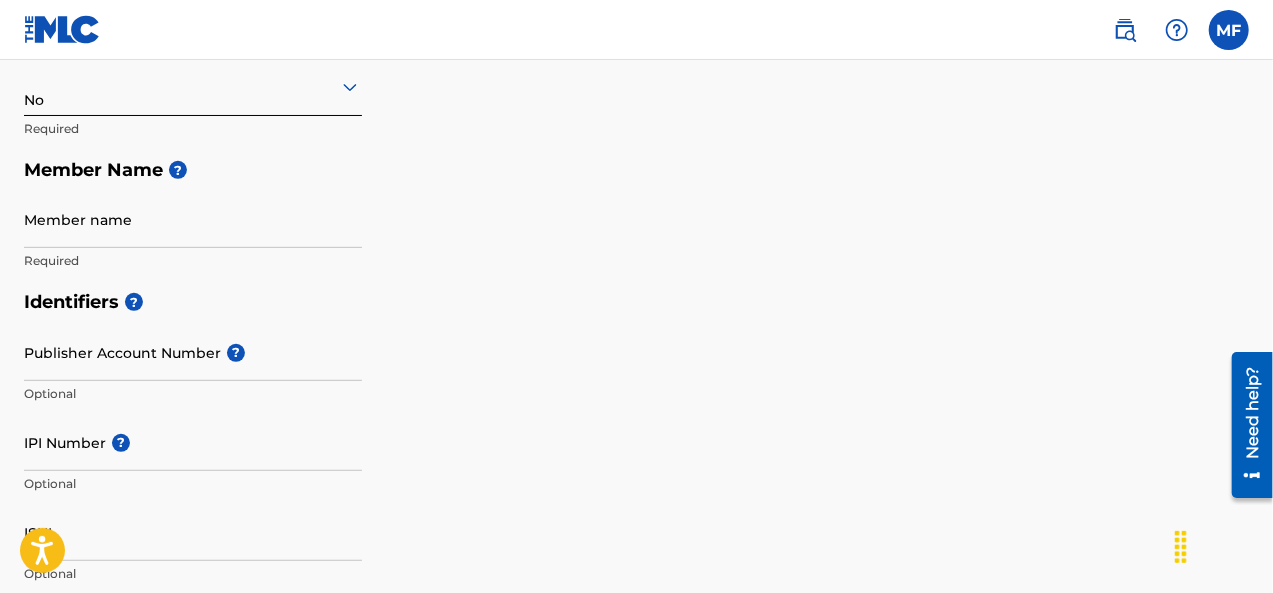 scroll, scrollTop: 427, scrollLeft: 0, axis: vertical 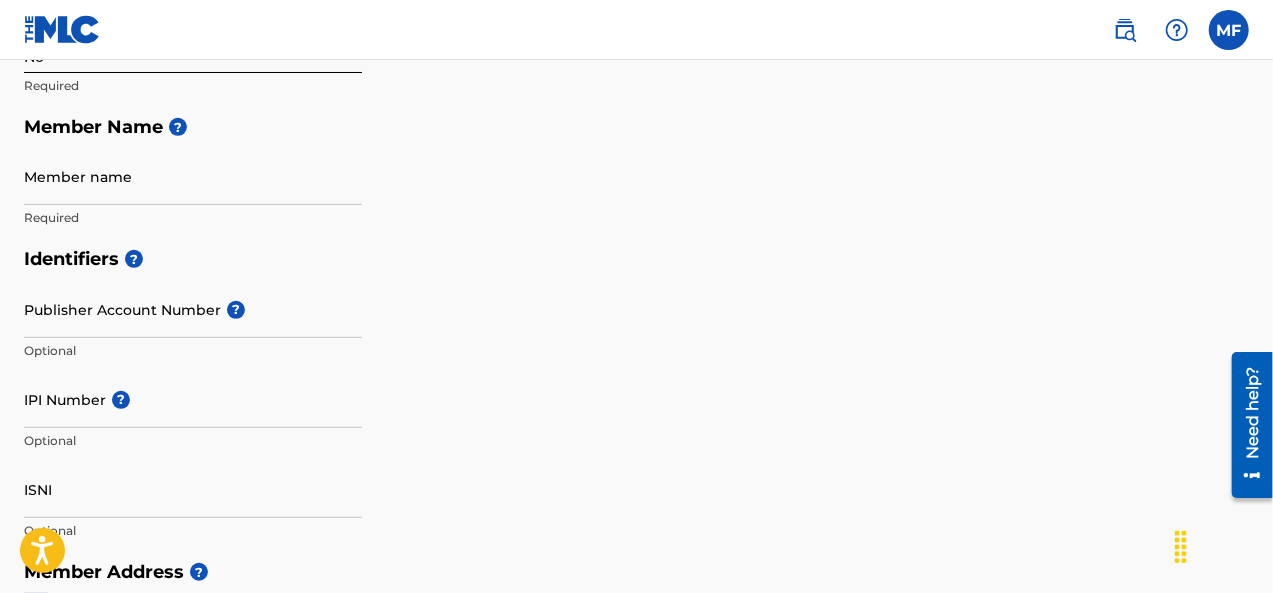 click on "Member name" at bounding box center [193, 176] 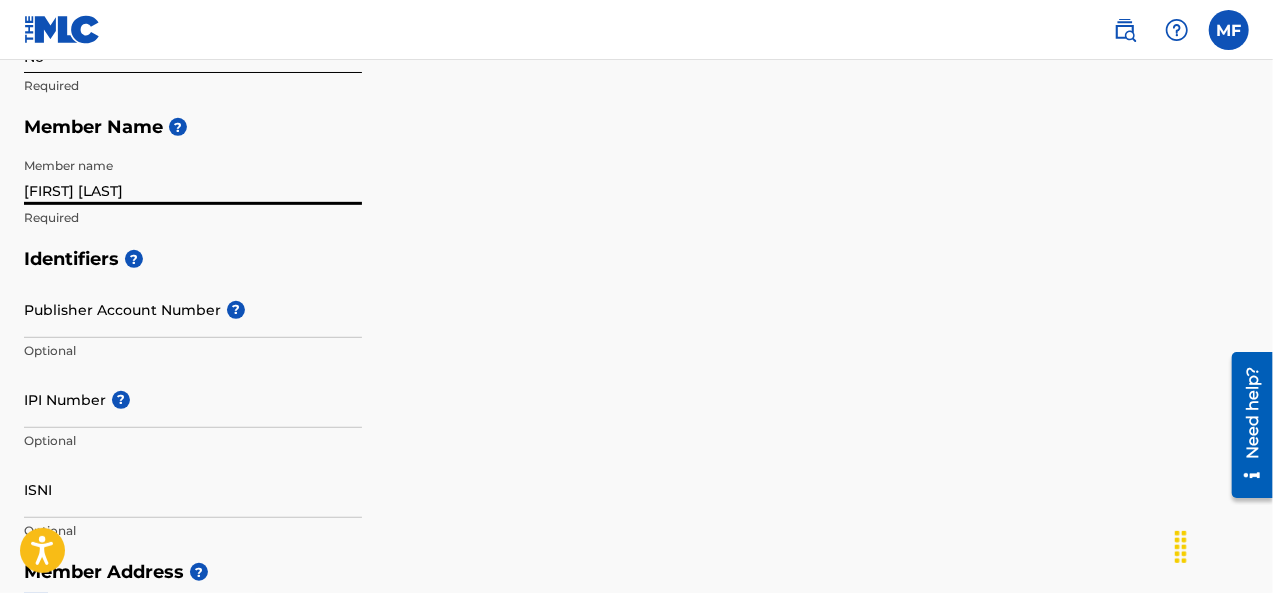 type on "[FIRST] [LAST]" 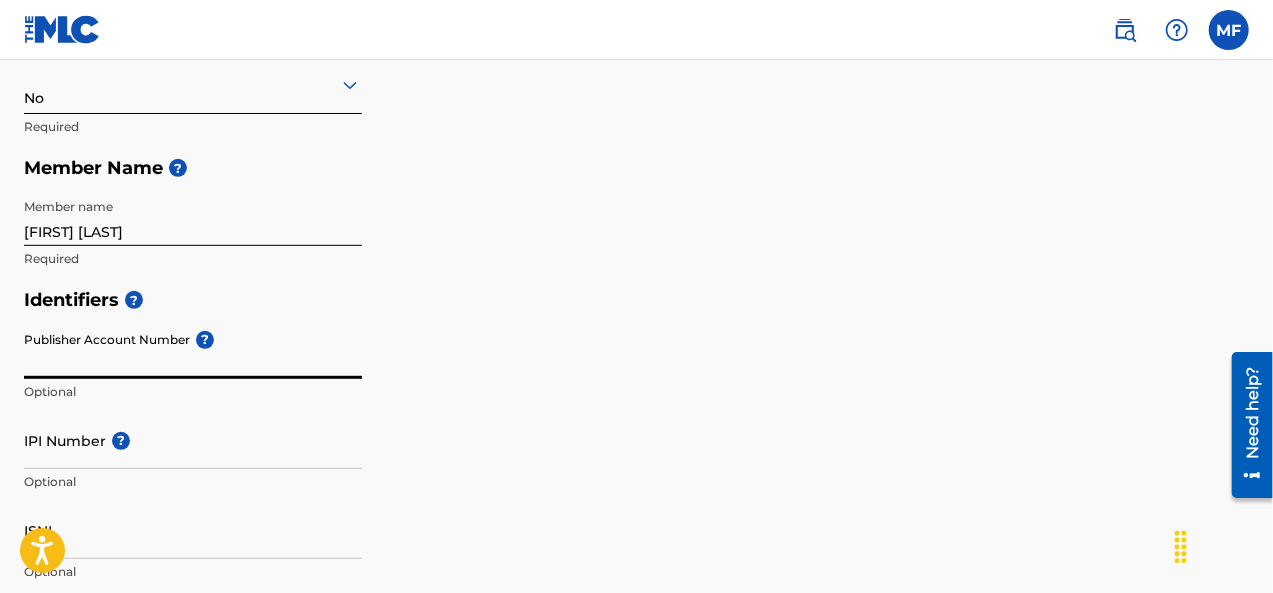 scroll, scrollTop: 388, scrollLeft: 0, axis: vertical 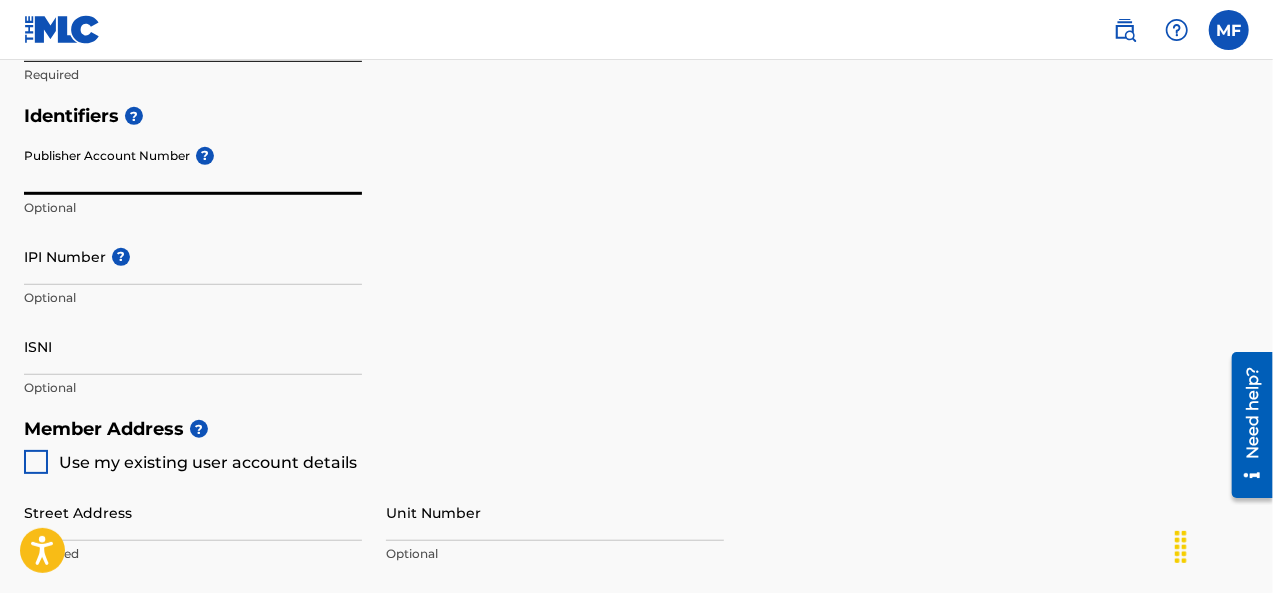 click on "IPI Number ?" at bounding box center (193, 256) 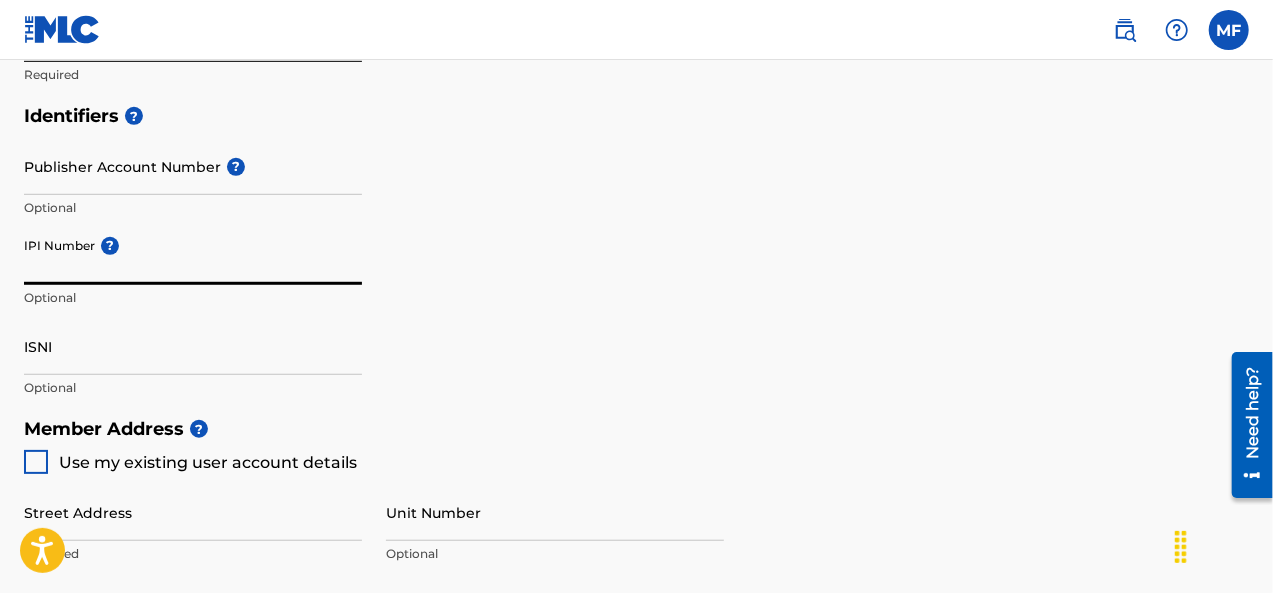 paste on "[SSN]" 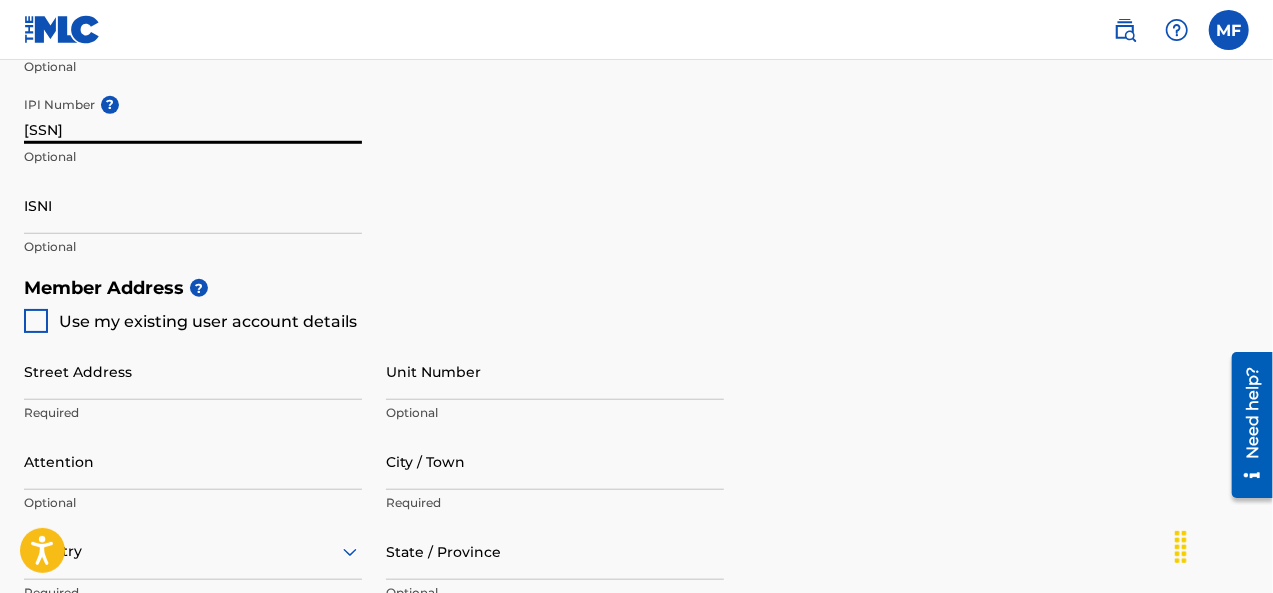 scroll, scrollTop: 708, scrollLeft: 0, axis: vertical 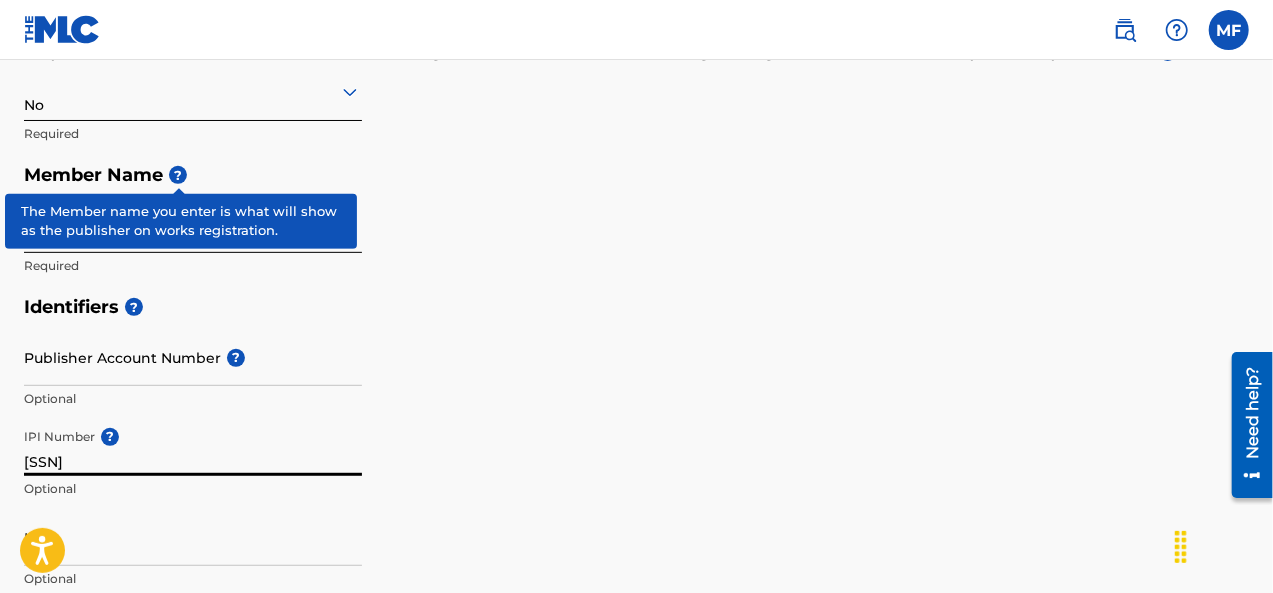 type on "[SSN]" 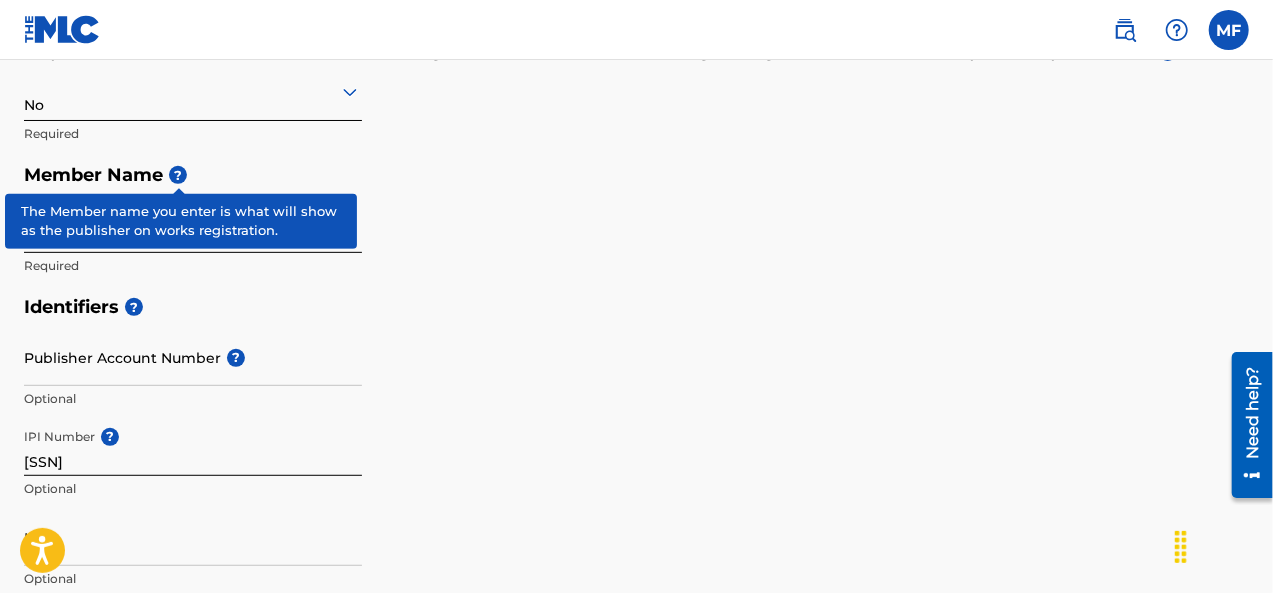 click on "?" at bounding box center (178, 175) 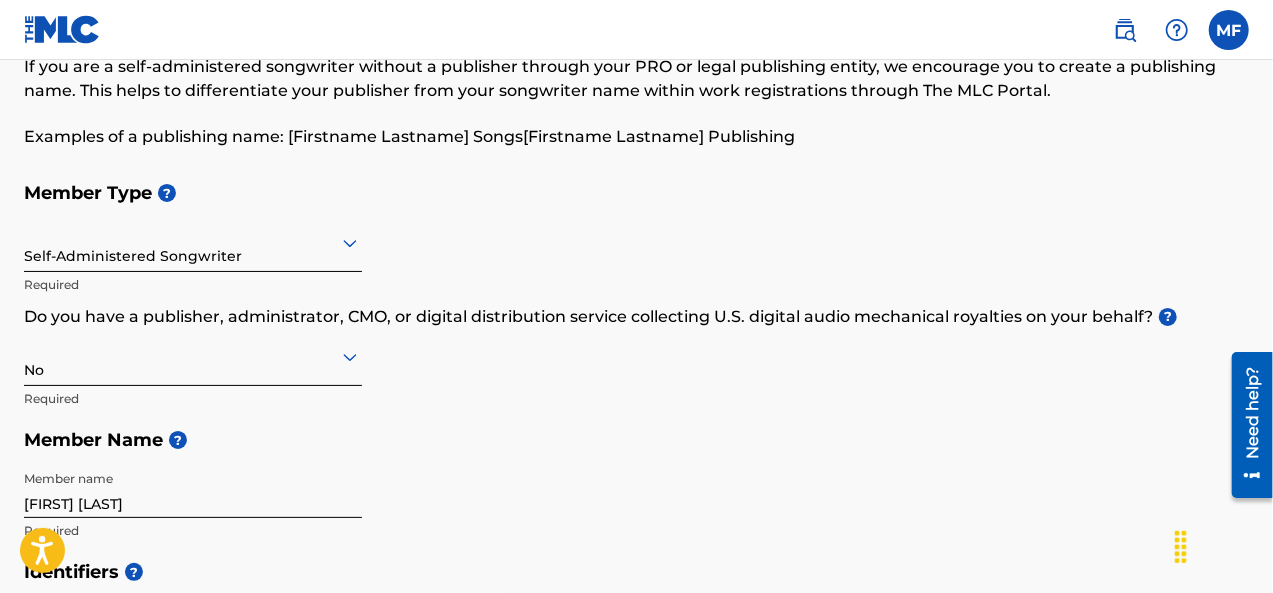 scroll, scrollTop: 0, scrollLeft: 0, axis: both 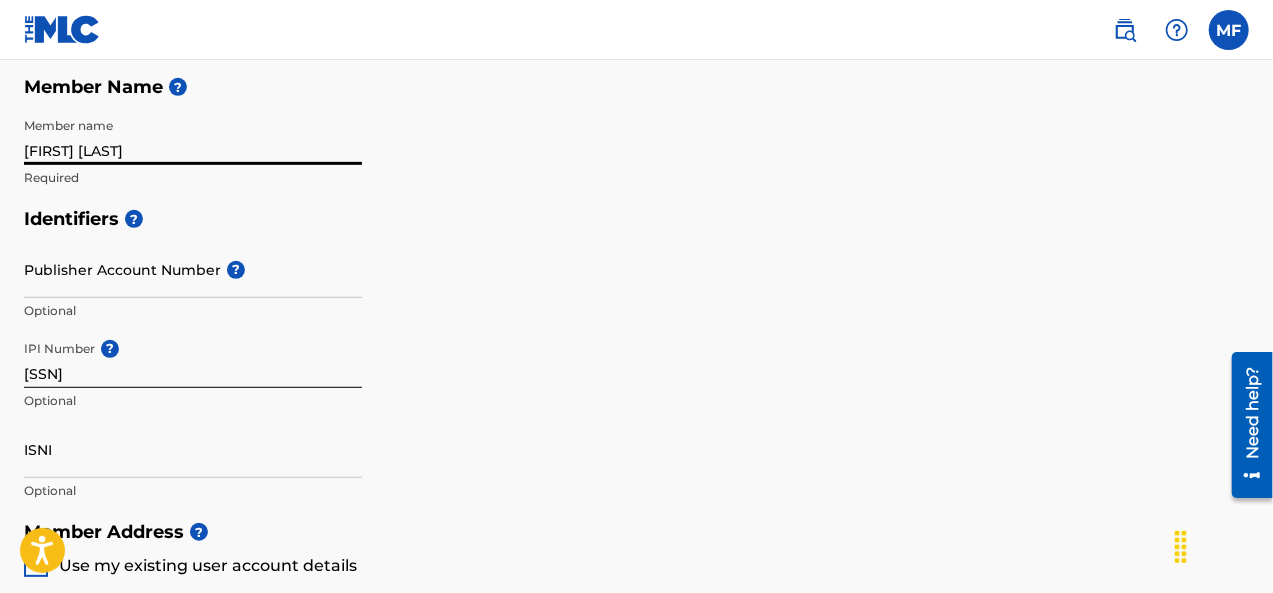drag, startPoint x: 110, startPoint y: 155, endPoint x: 0, endPoint y: 152, distance: 110.0409 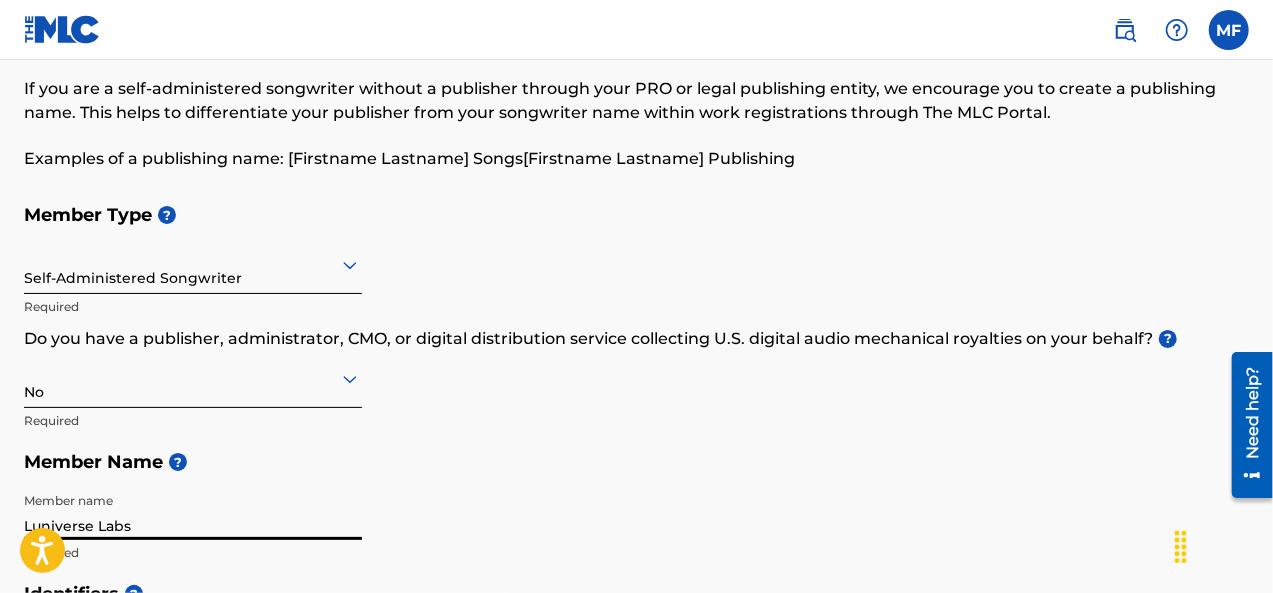 scroll, scrollTop: 0, scrollLeft: 0, axis: both 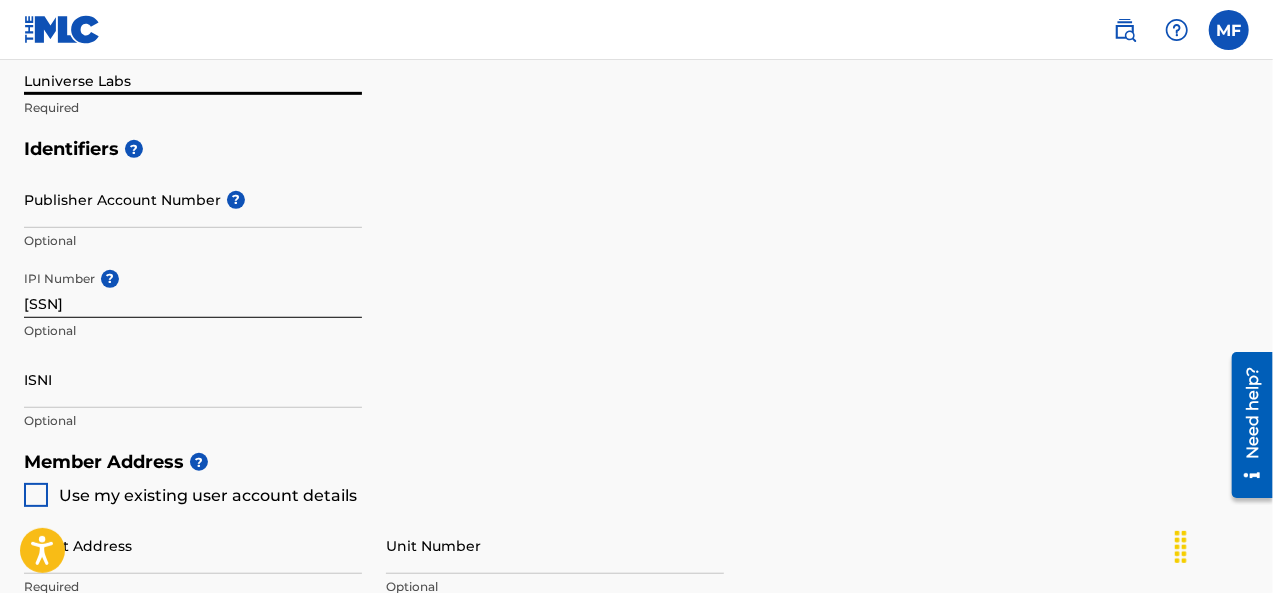 type on "Luniverse Labs" 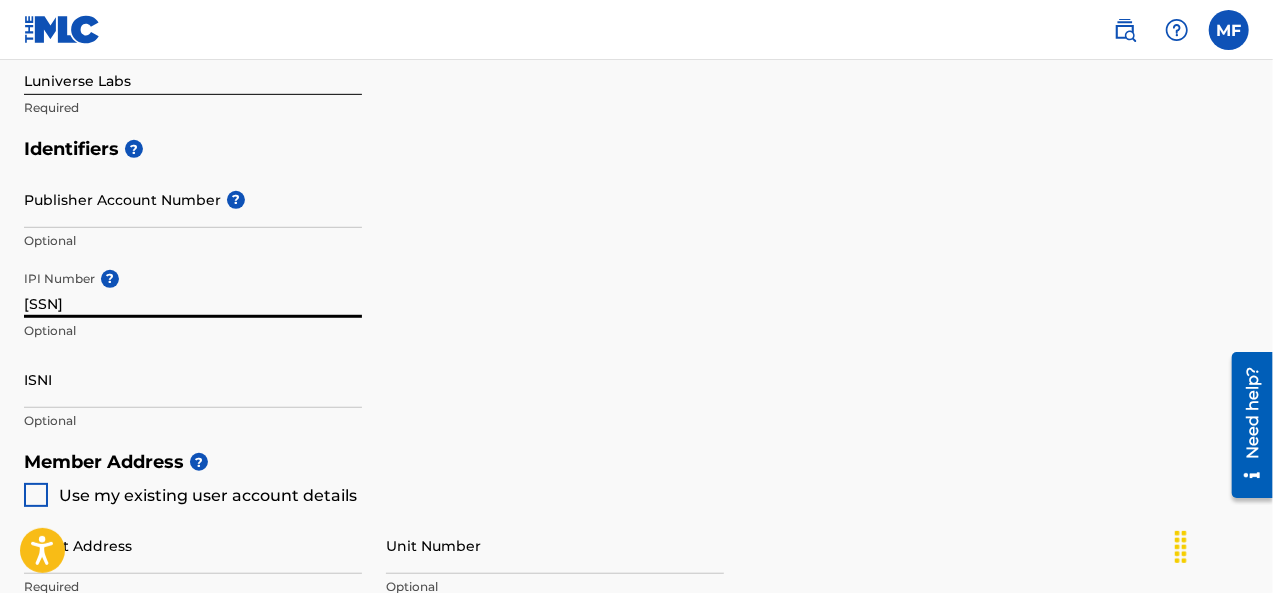 drag, startPoint x: 119, startPoint y: 308, endPoint x: 0, endPoint y: 310, distance: 119.01681 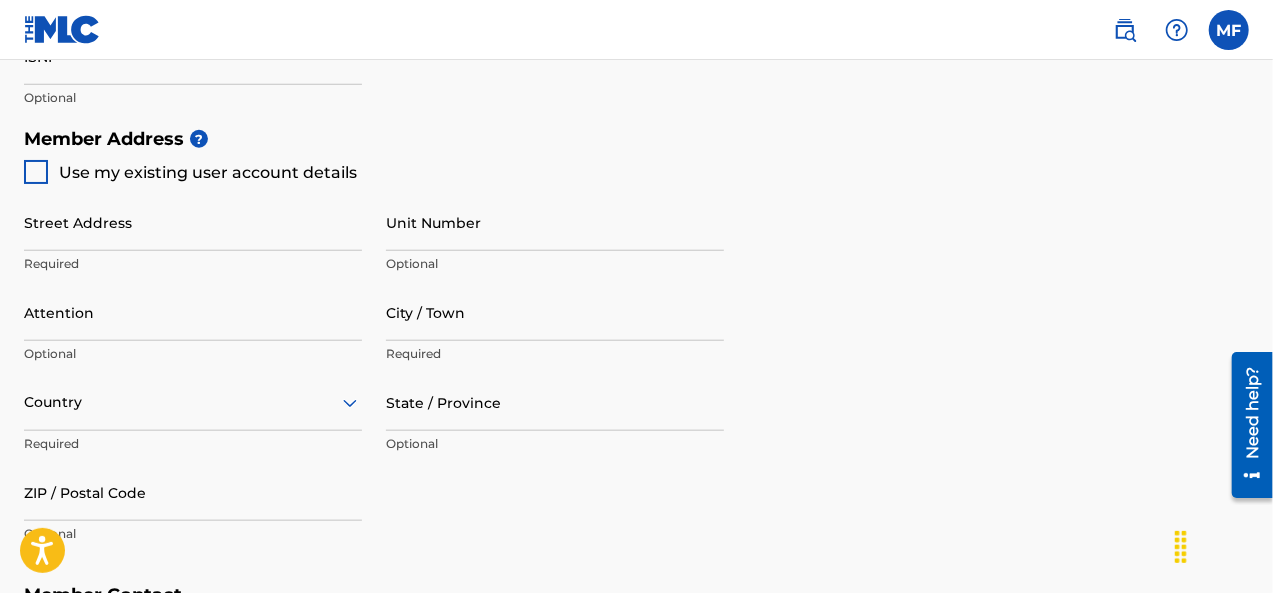 scroll, scrollTop: 862, scrollLeft: 0, axis: vertical 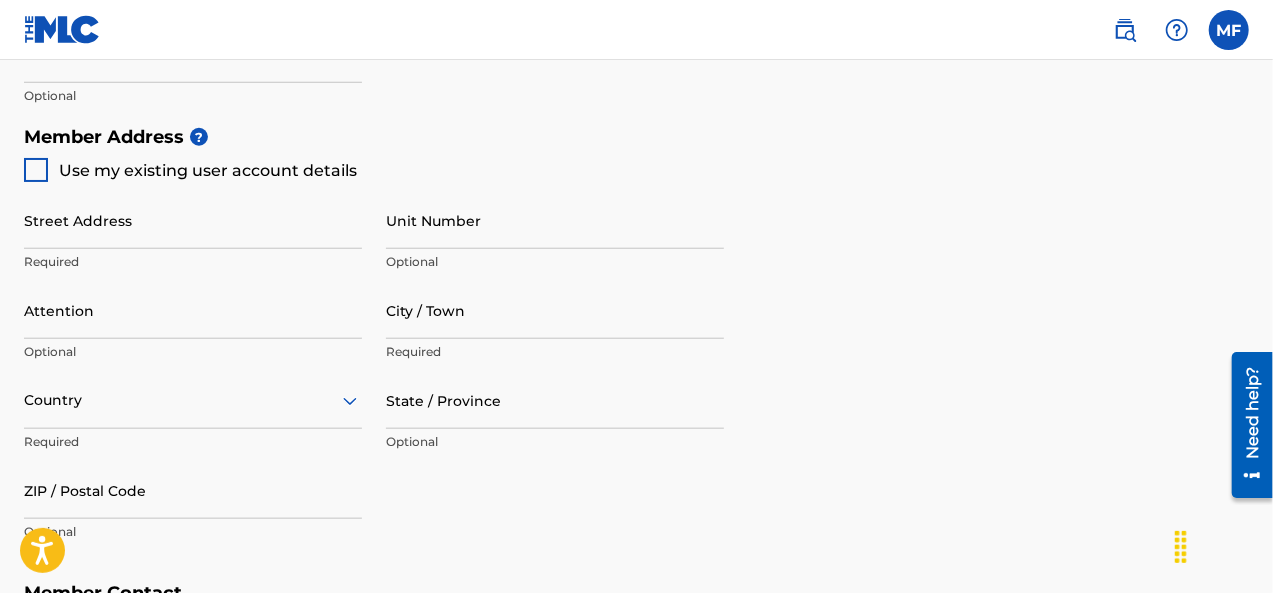 type 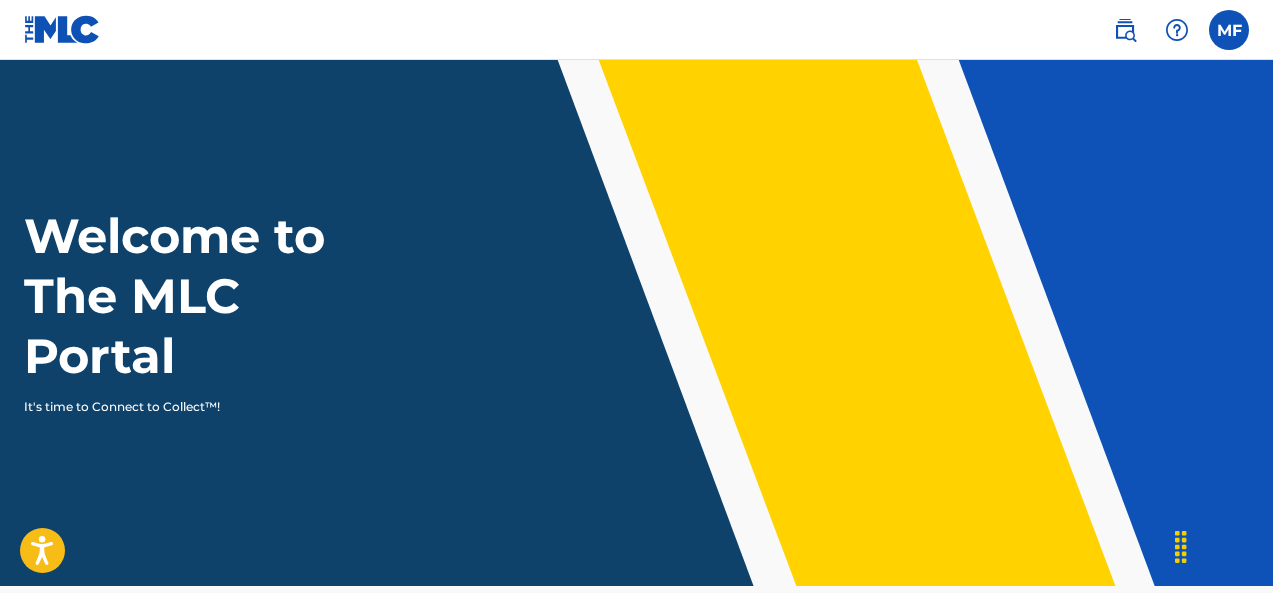 scroll, scrollTop: 0, scrollLeft: 0, axis: both 